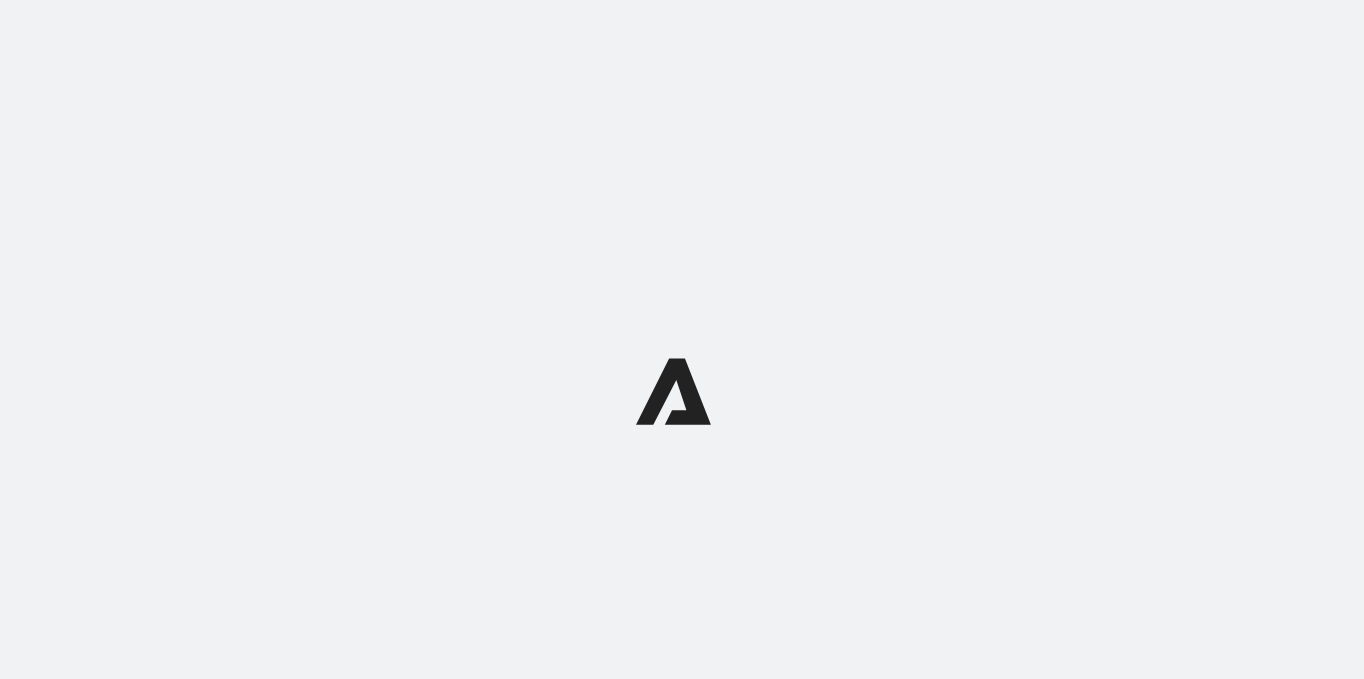 scroll, scrollTop: 0, scrollLeft: 0, axis: both 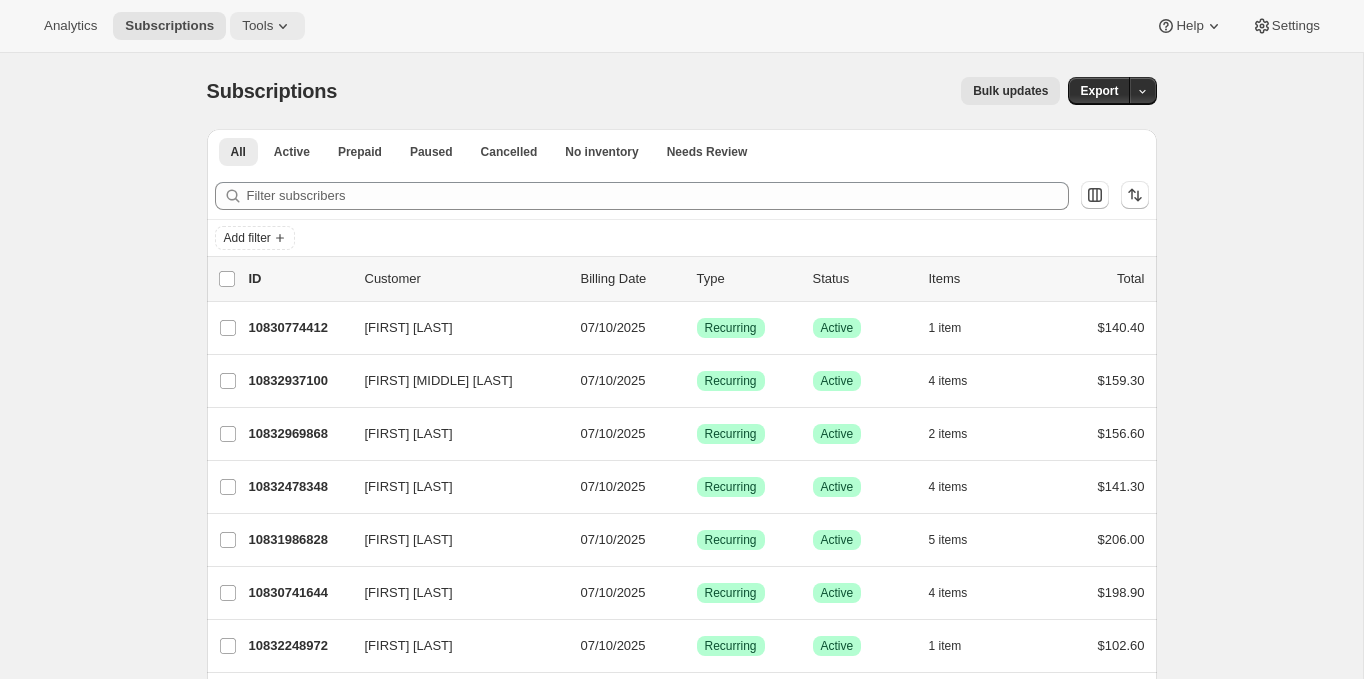 click on "Tools" at bounding box center (267, 26) 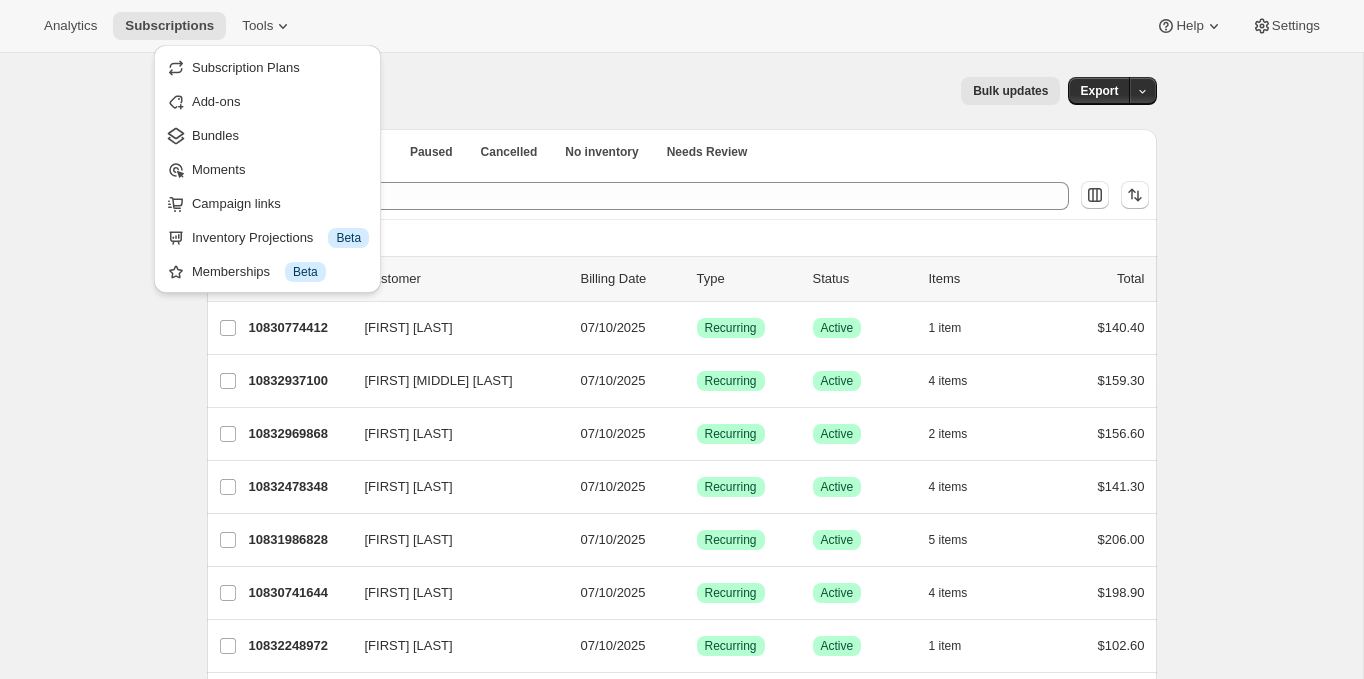 click on "Showing 51 subscriptions Select all 51 subscriptions Showing 51 subscriptions Select Select all 51 subscriptions 0 selected list header ID Customer Billing Date Type Status Items Total [FIRST] [LAST] [ID] [FIRST] [LAST] [DATE] Success Recurring Success Active 1   item $[PRICE] [FIRST] [LAST] [ID] [FIRST] [LAST] [DATE] Success Recurring Success Active 4   items $[PRICE] [FIRST] [LAST] [ID] [FIRST] [LAST] [DATE] Success Recurring Success Active 2   items $[PRICE] [FIRST] [LAST] [ID] [FIRST] [LAST] [DATE] Success Recurring Success Active 4   items $[PRICE] [FIRST] [LAST] [ID] [FIRST] [LAST] [DATE] Success Recurring Success Active" at bounding box center (681, 1558) 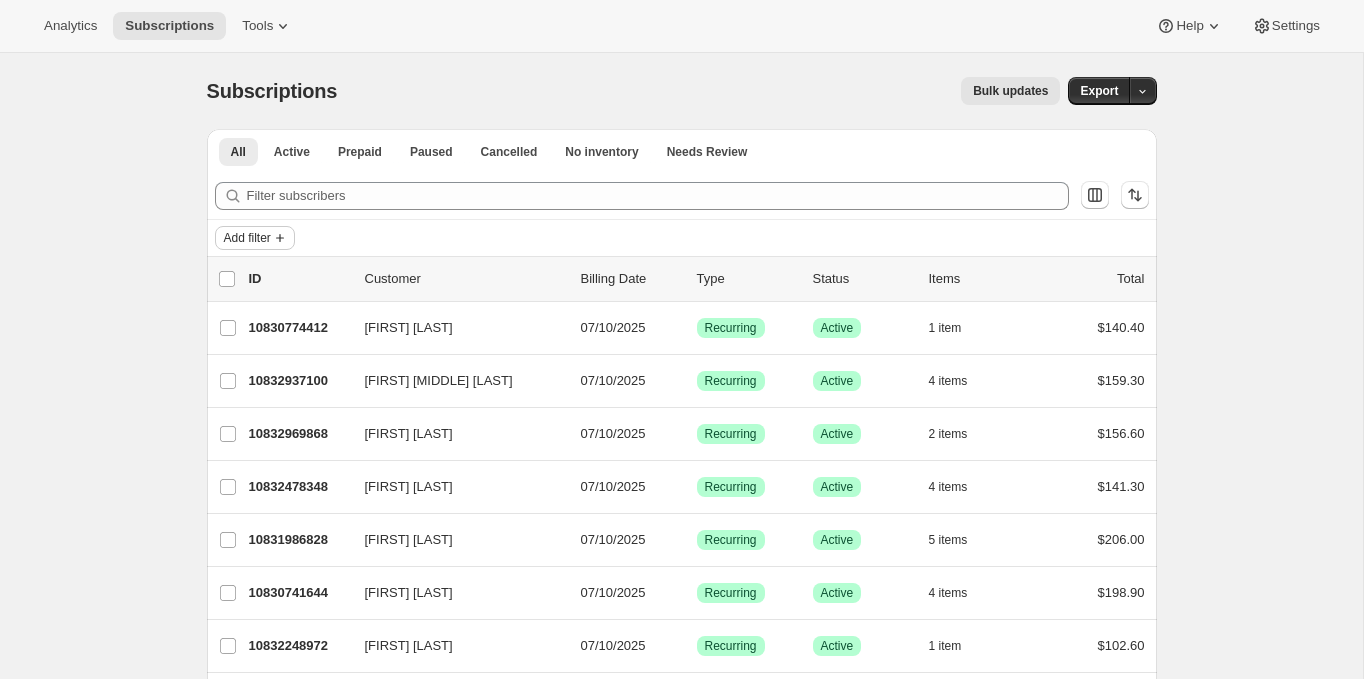 click on "Add filter" at bounding box center [247, 238] 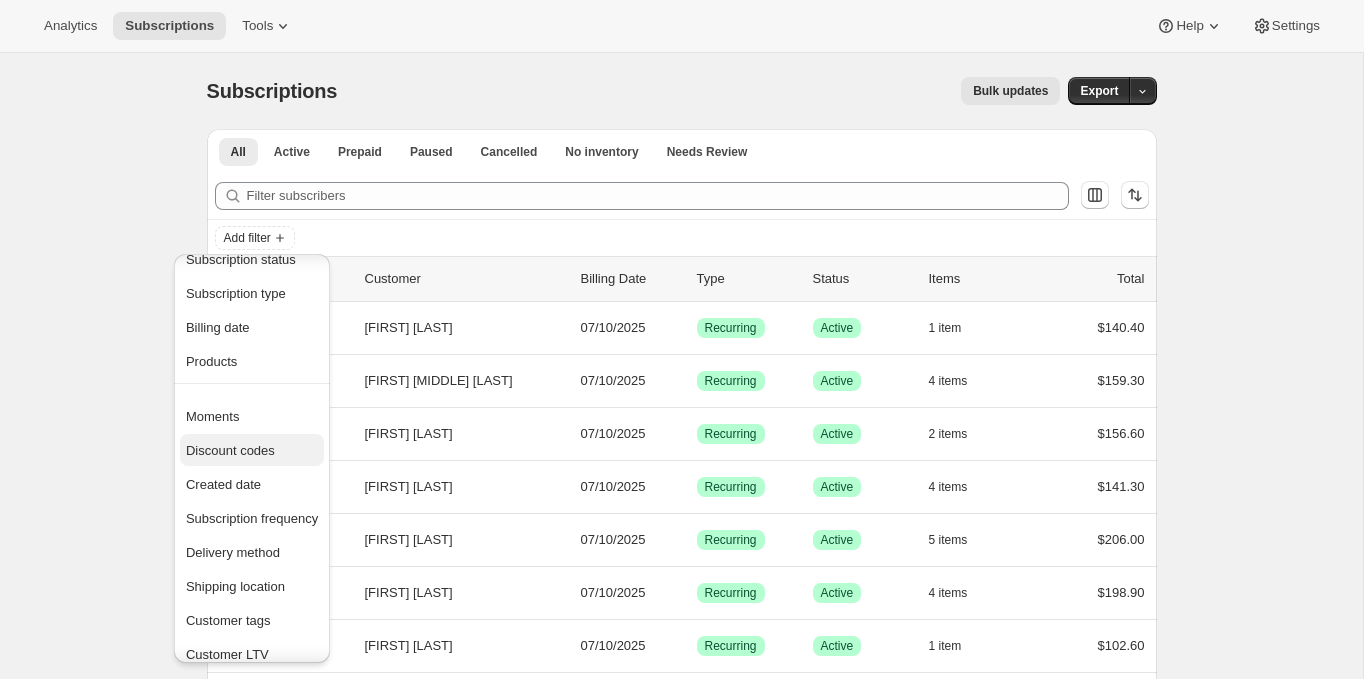 scroll, scrollTop: 0, scrollLeft: 0, axis: both 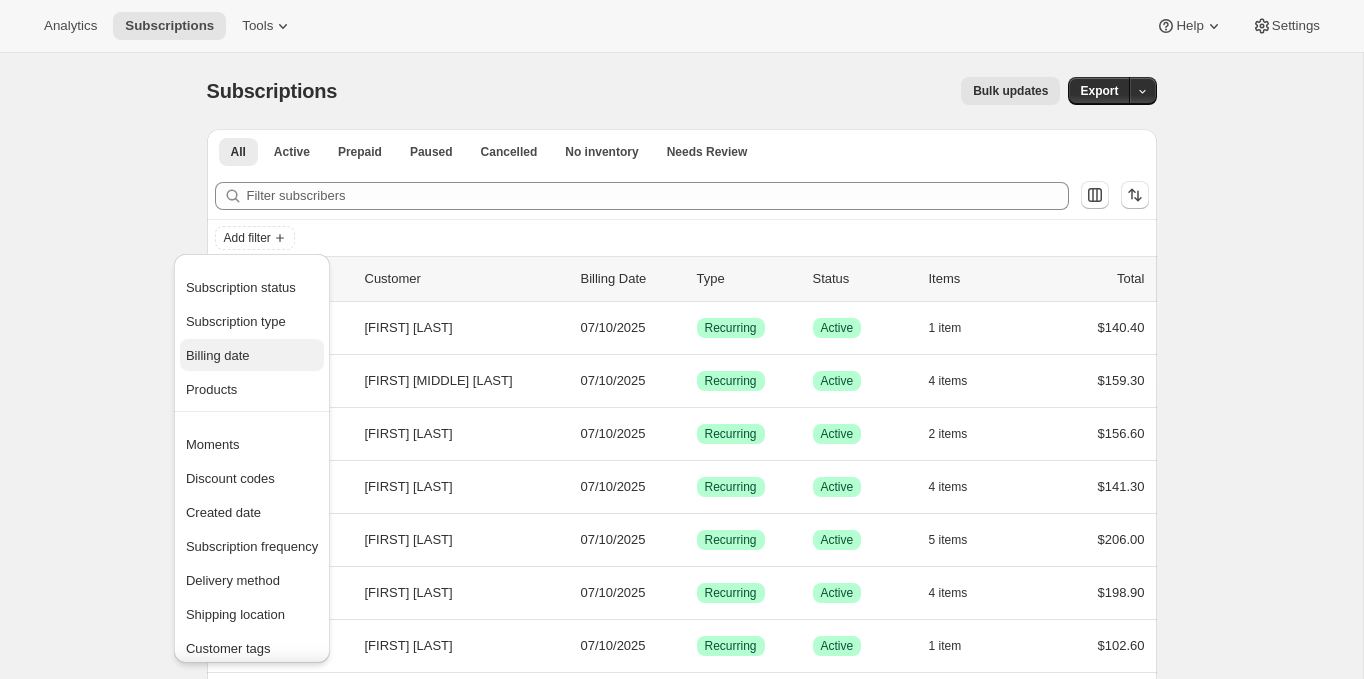 click on "Billing date" at bounding box center (241, 287) 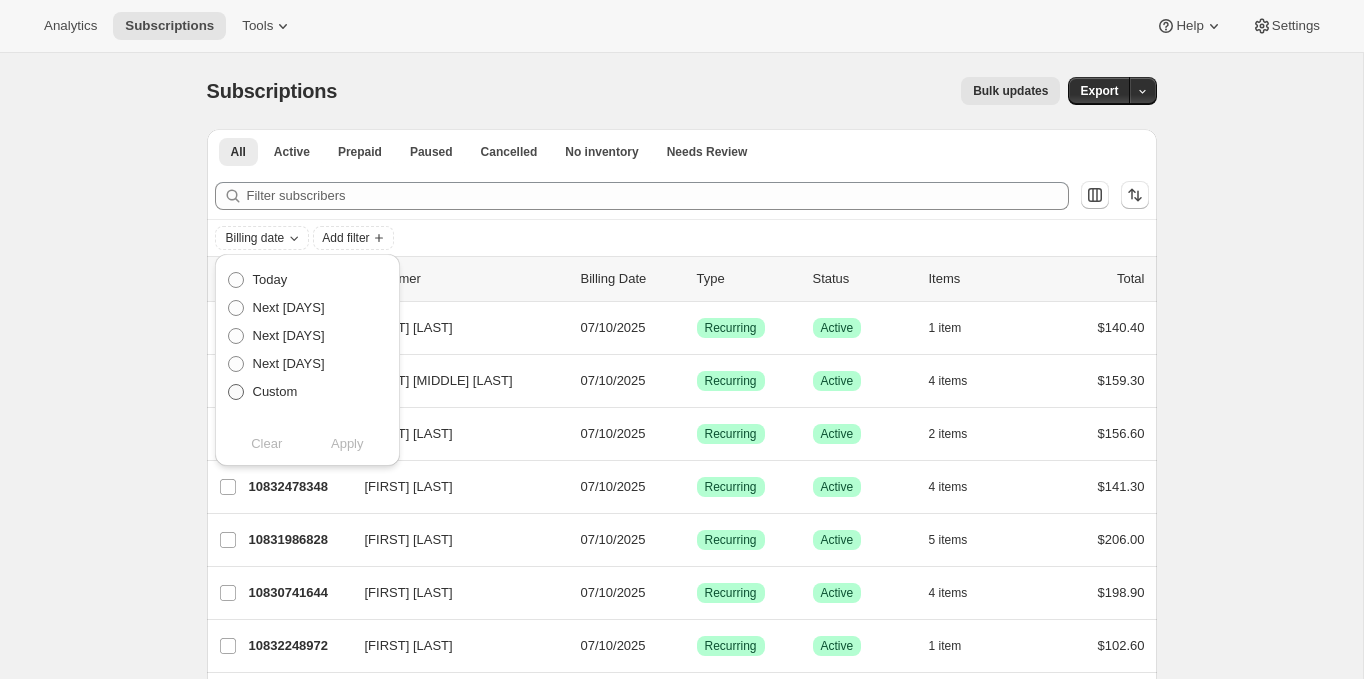 click on "Custom" at bounding box center (275, 391) 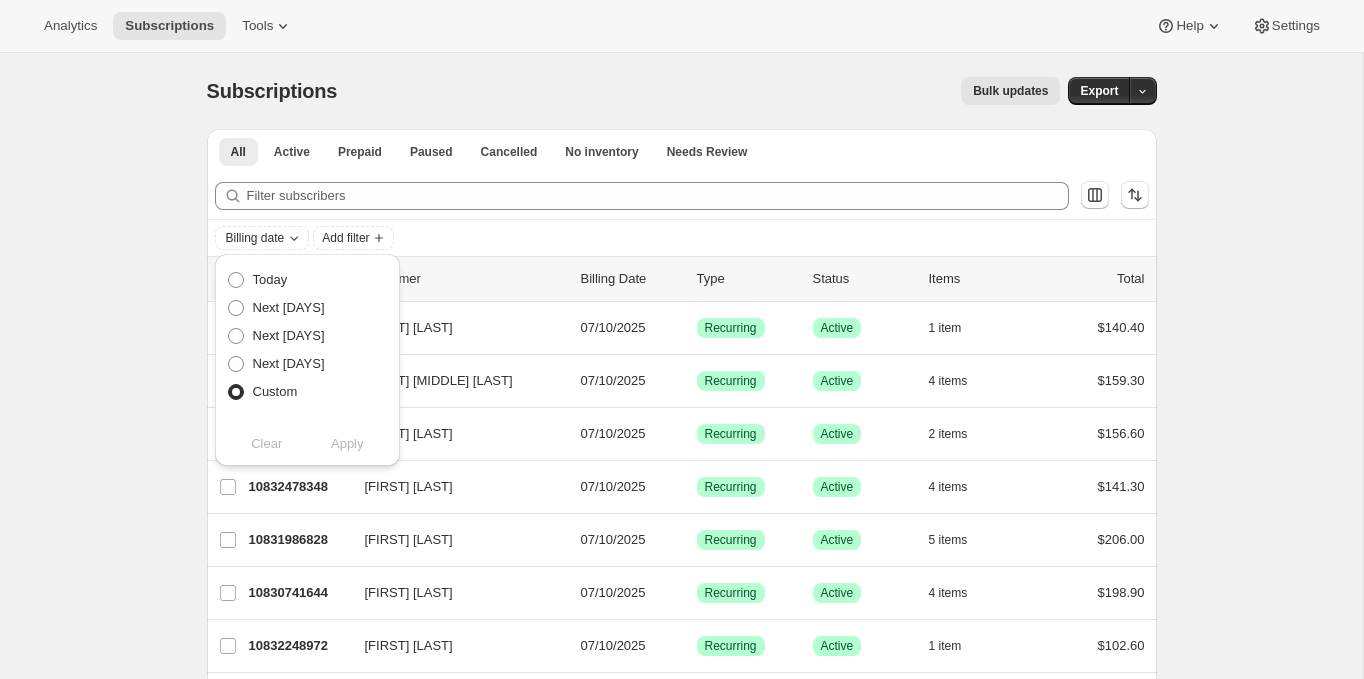 radio on "true" 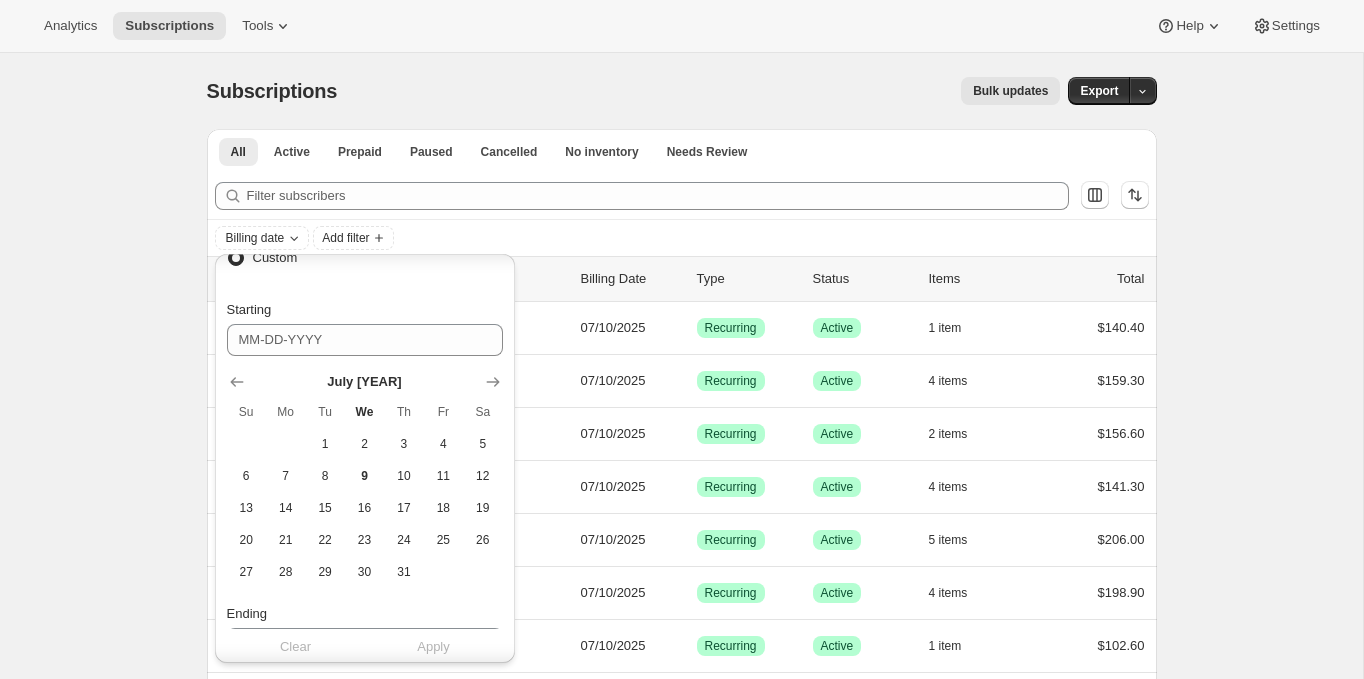 scroll, scrollTop: 136, scrollLeft: 0, axis: vertical 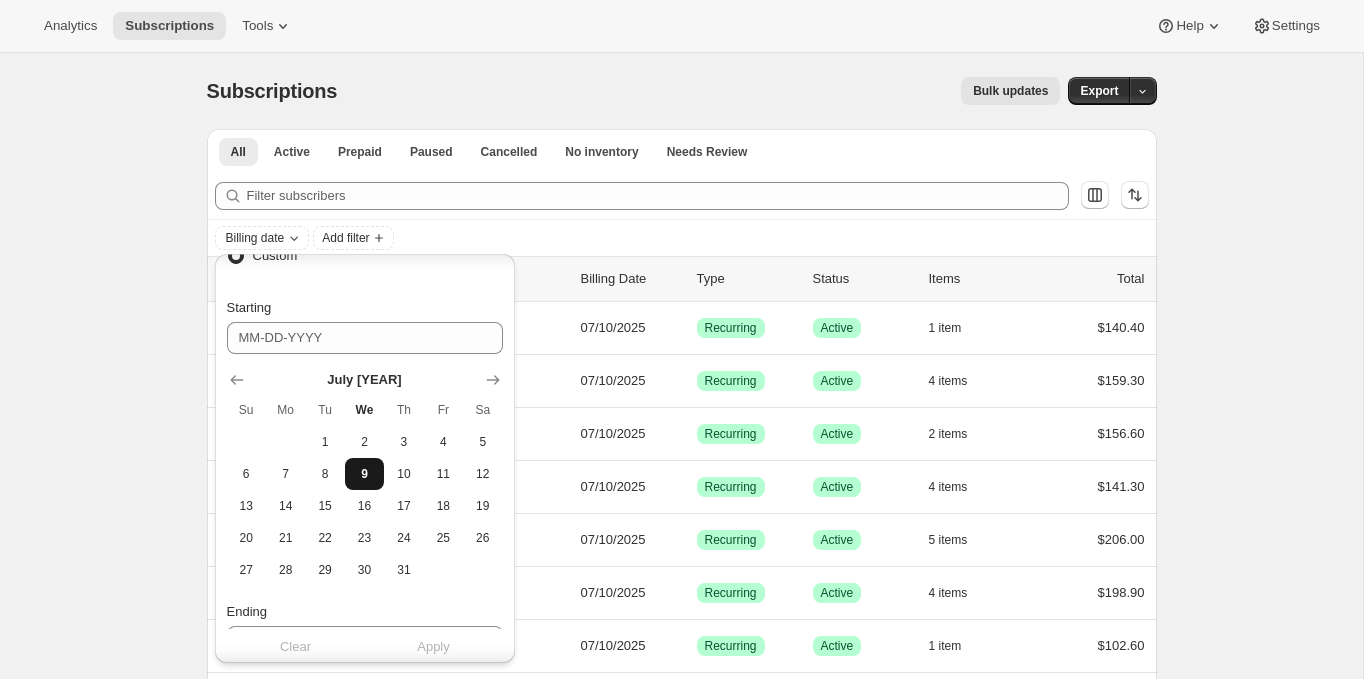 click on "9" at bounding box center (364, 474) 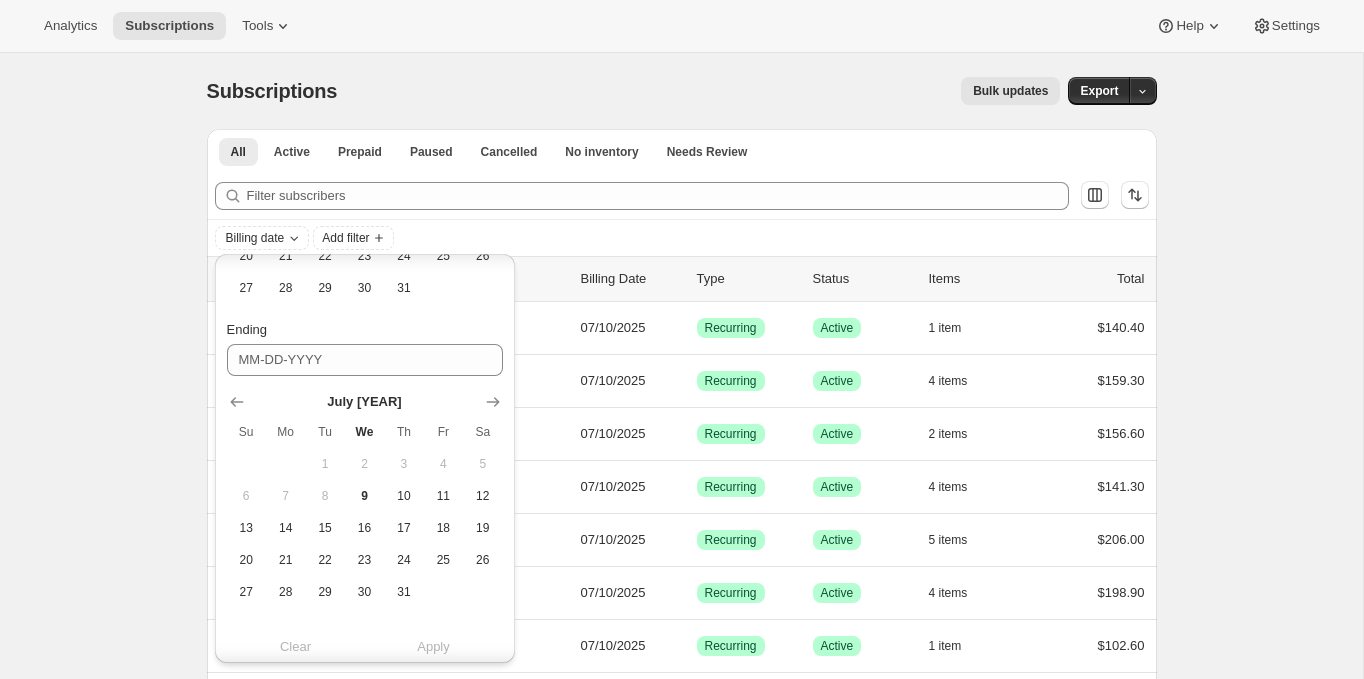 scroll, scrollTop: 439, scrollLeft: 0, axis: vertical 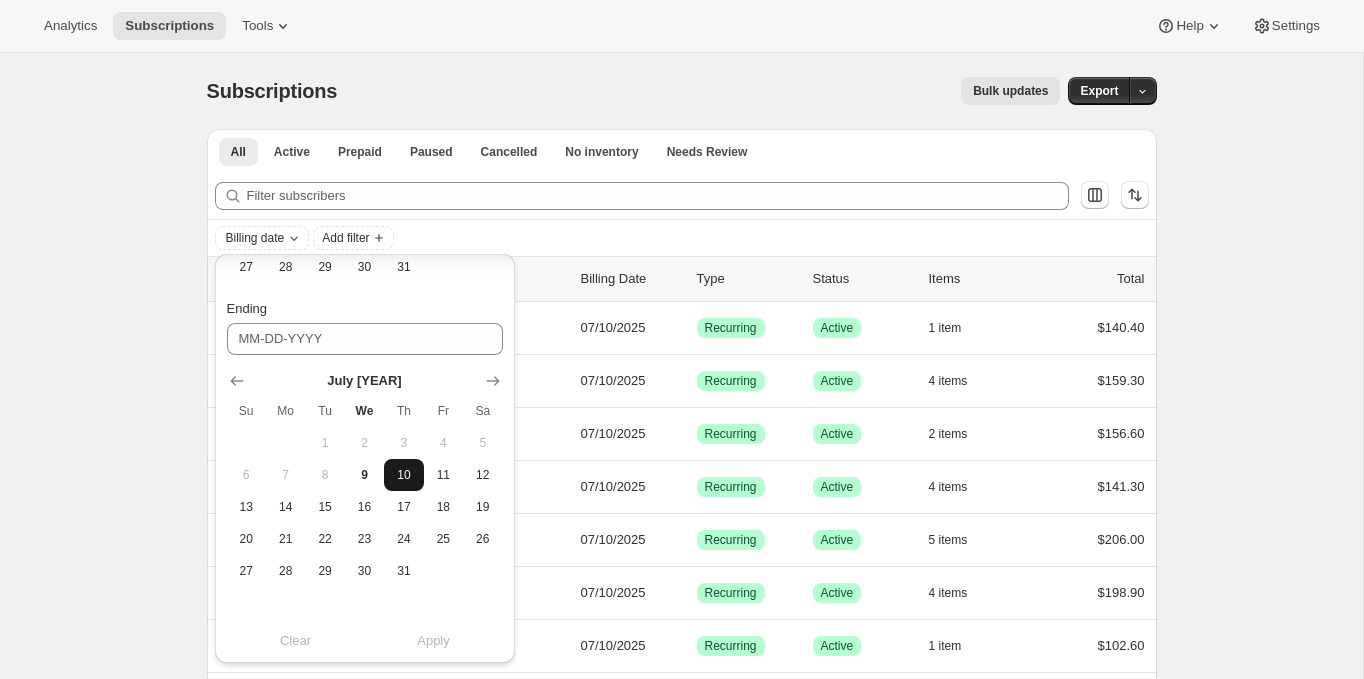 click on "10" at bounding box center (403, 475) 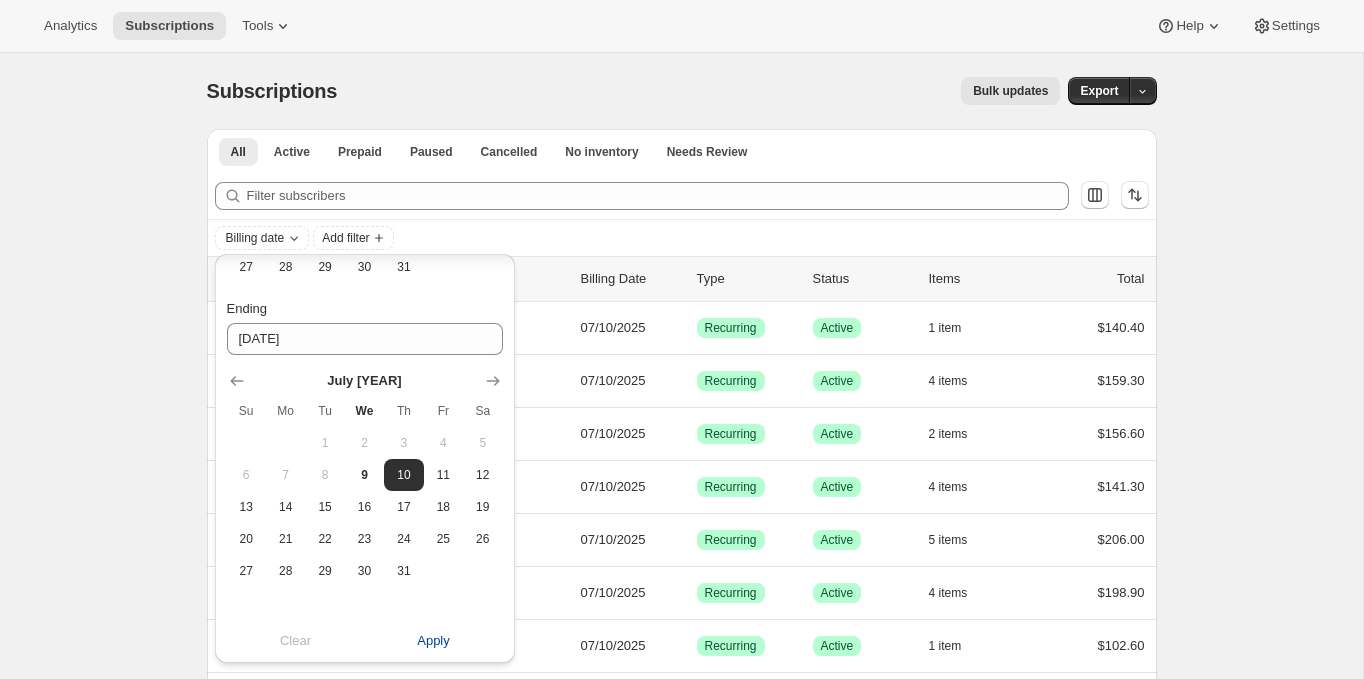 click on "Apply" at bounding box center (433, 641) 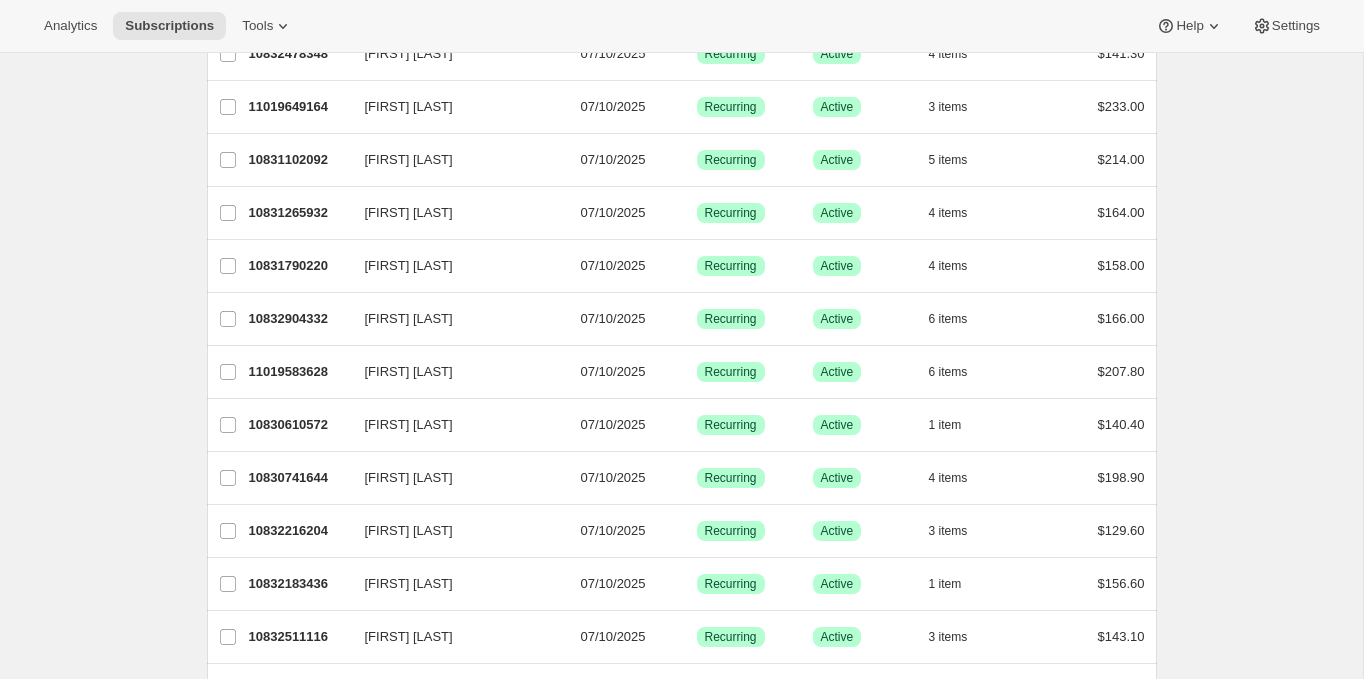 scroll, scrollTop: 0, scrollLeft: 0, axis: both 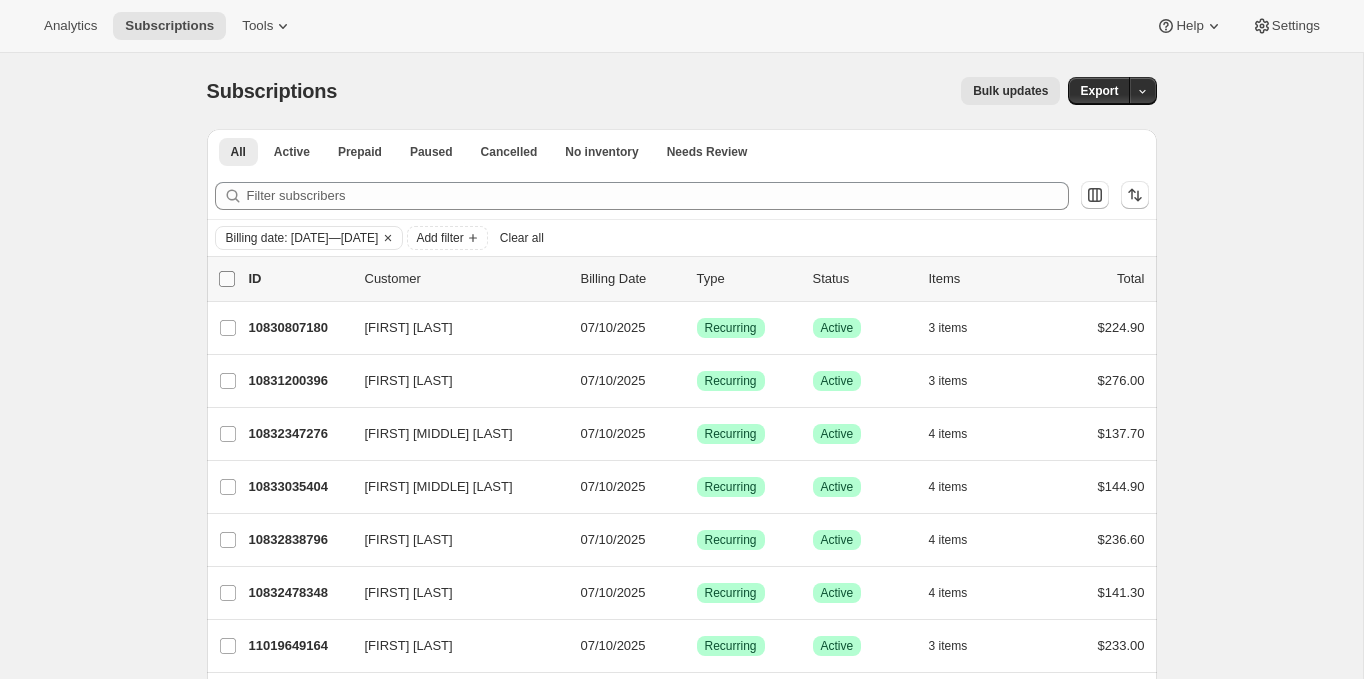 click on "0 selected" at bounding box center (227, 279) 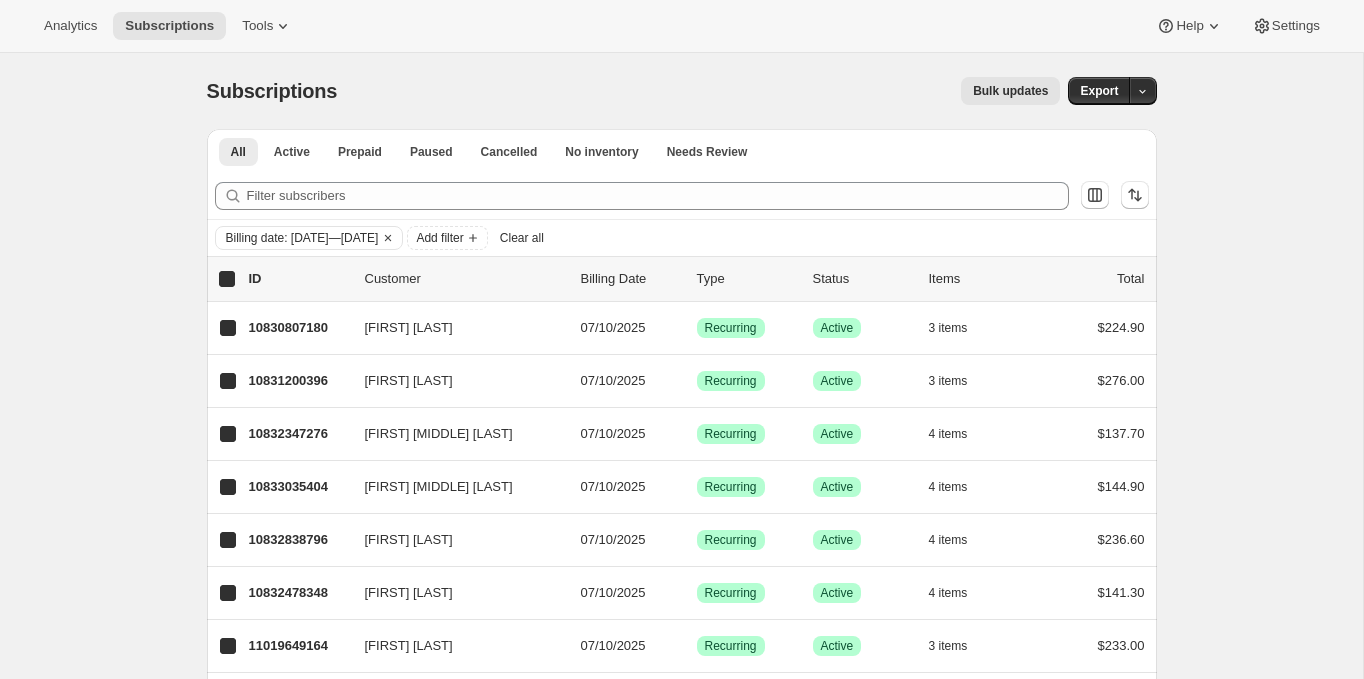 checkbox on "true" 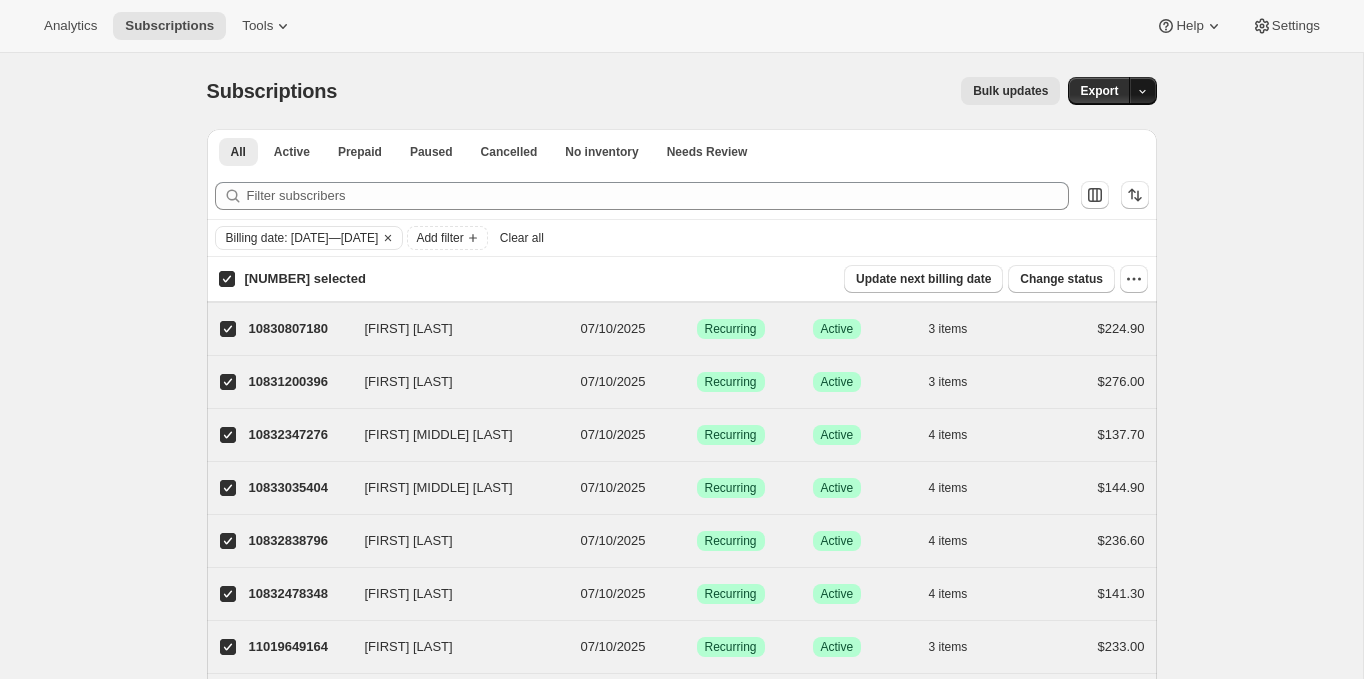 click at bounding box center [1142, 91] 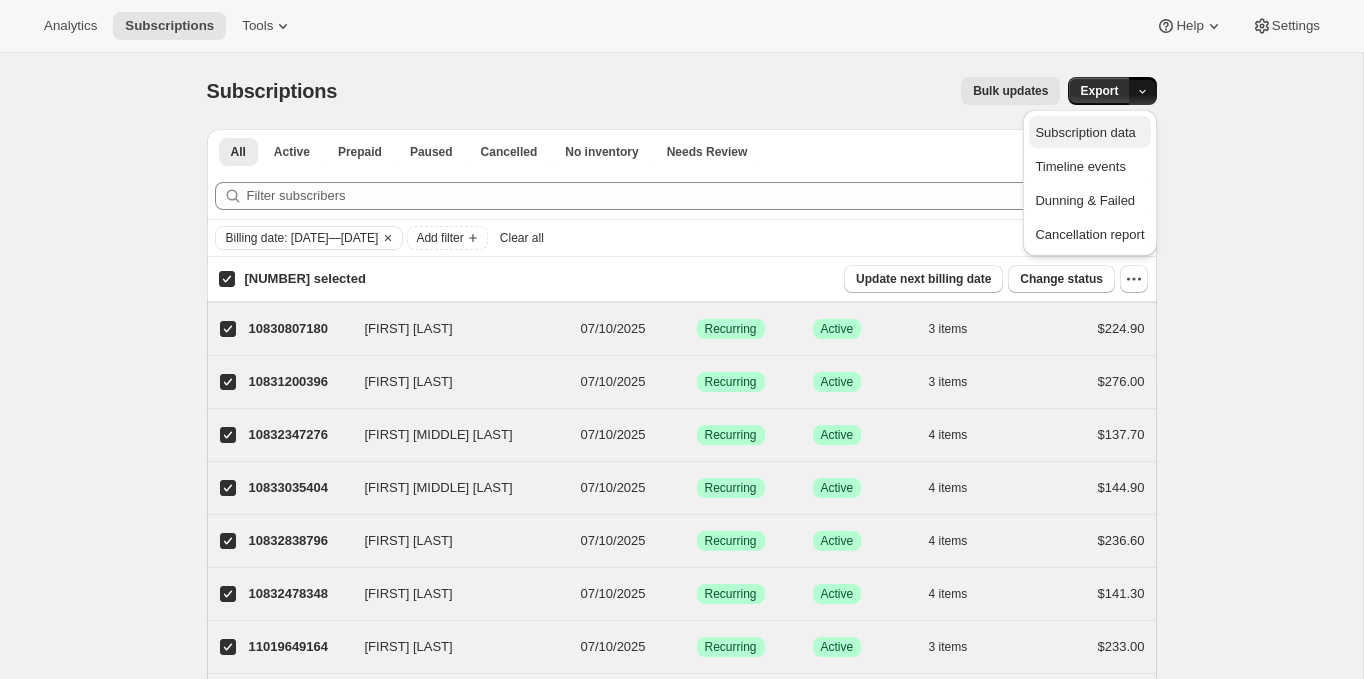 click on "Subscription data" at bounding box center [1085, 132] 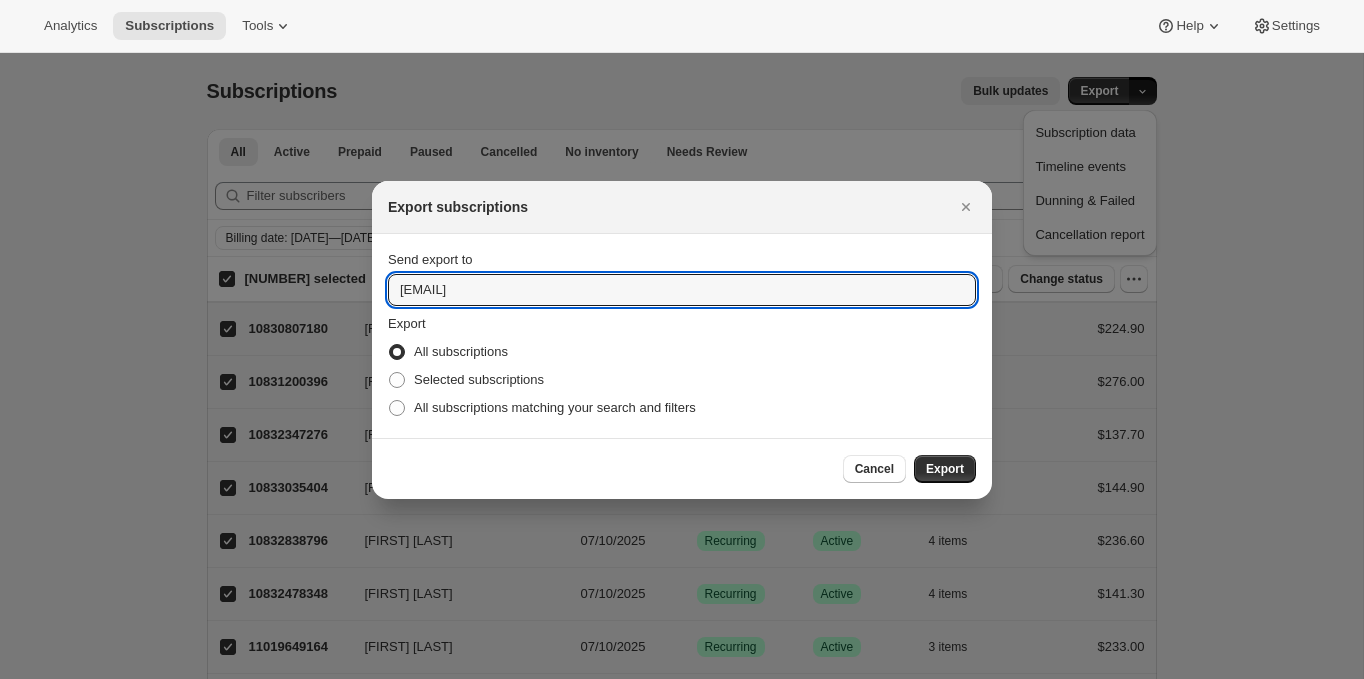 drag, startPoint x: 679, startPoint y: 293, endPoint x: 193, endPoint y: 289, distance: 486.01645 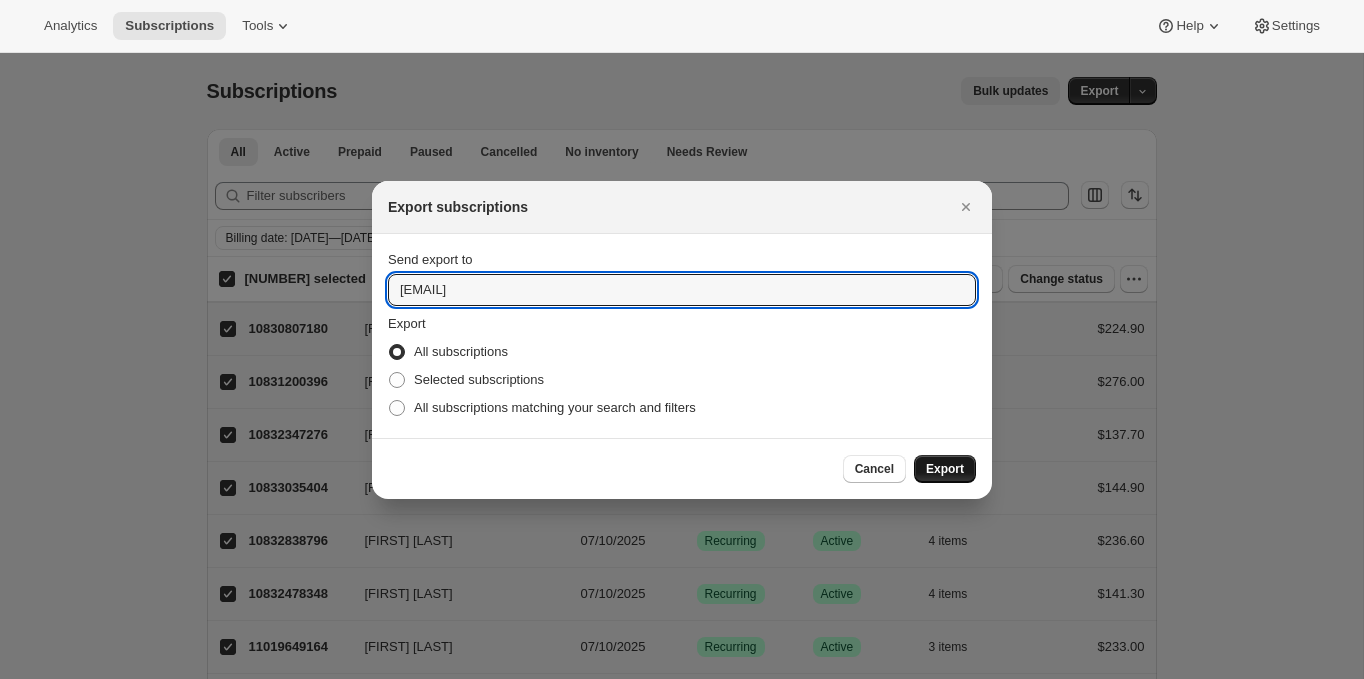 type on "[EMAIL]" 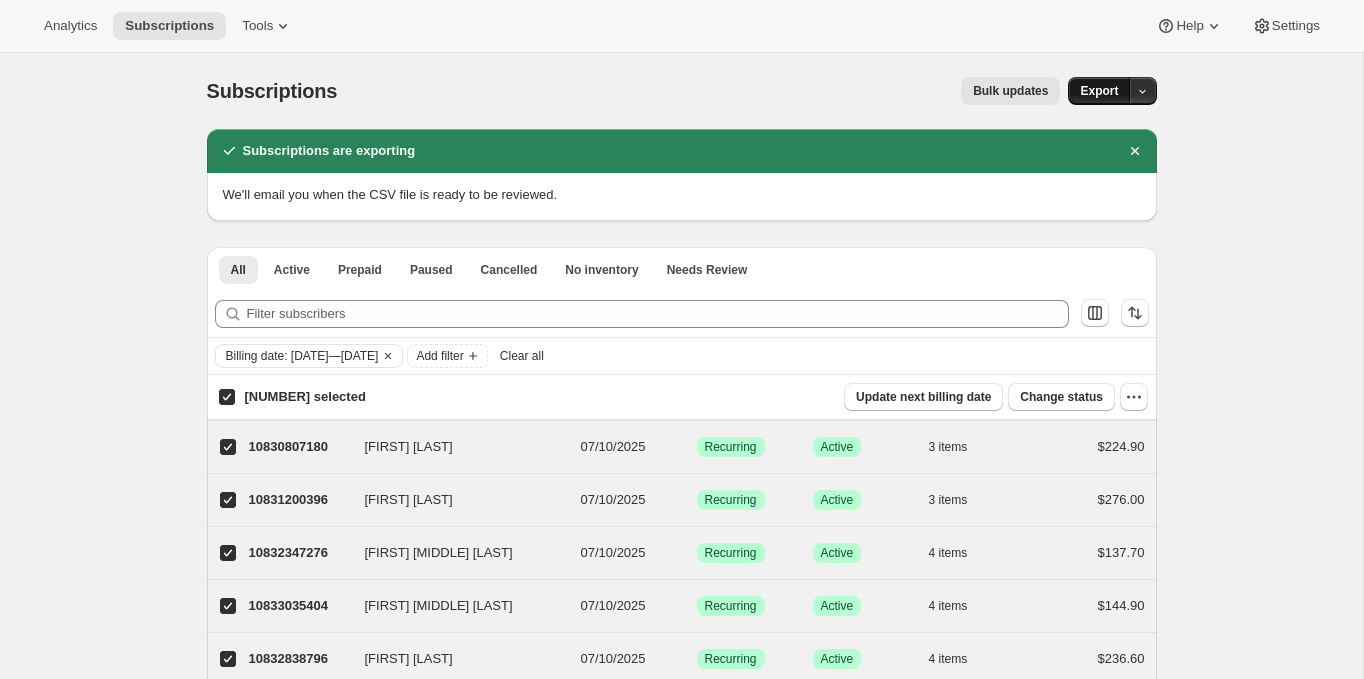 click on "Export" at bounding box center [1099, 91] 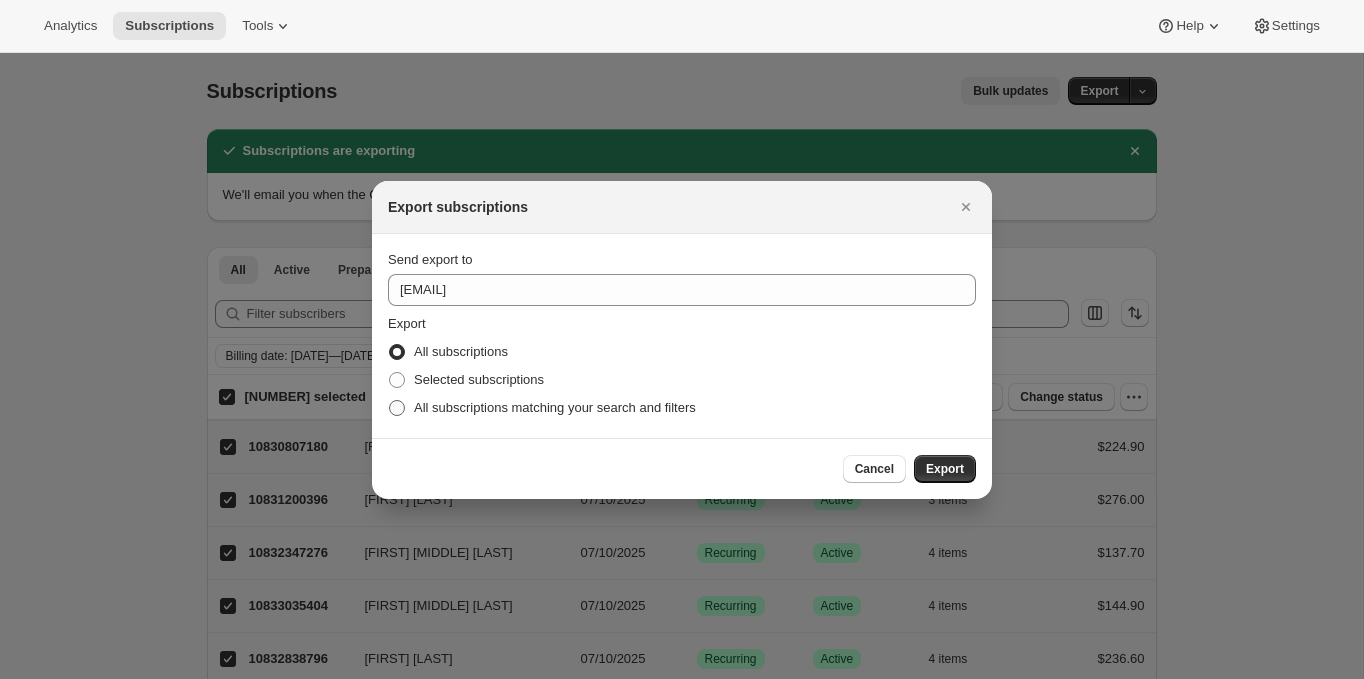 click on "All subscriptions matching your search and filters" at bounding box center (555, 407) 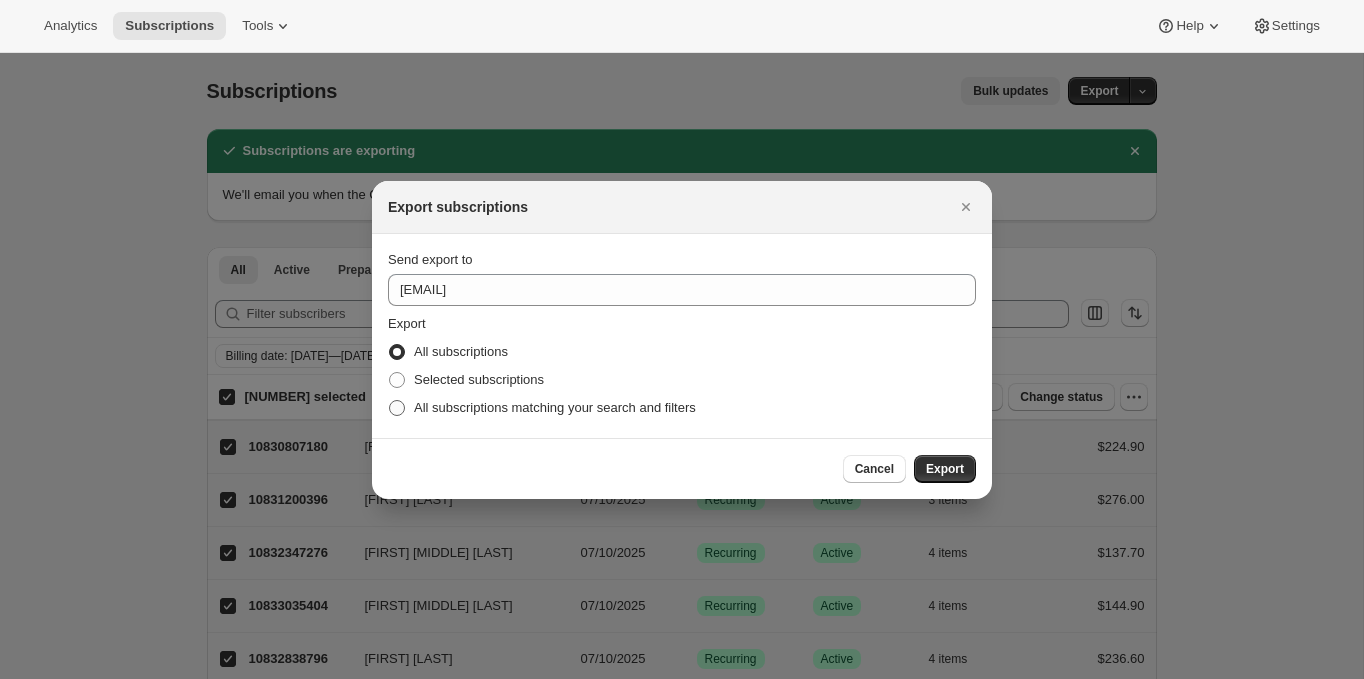 radio on "true" 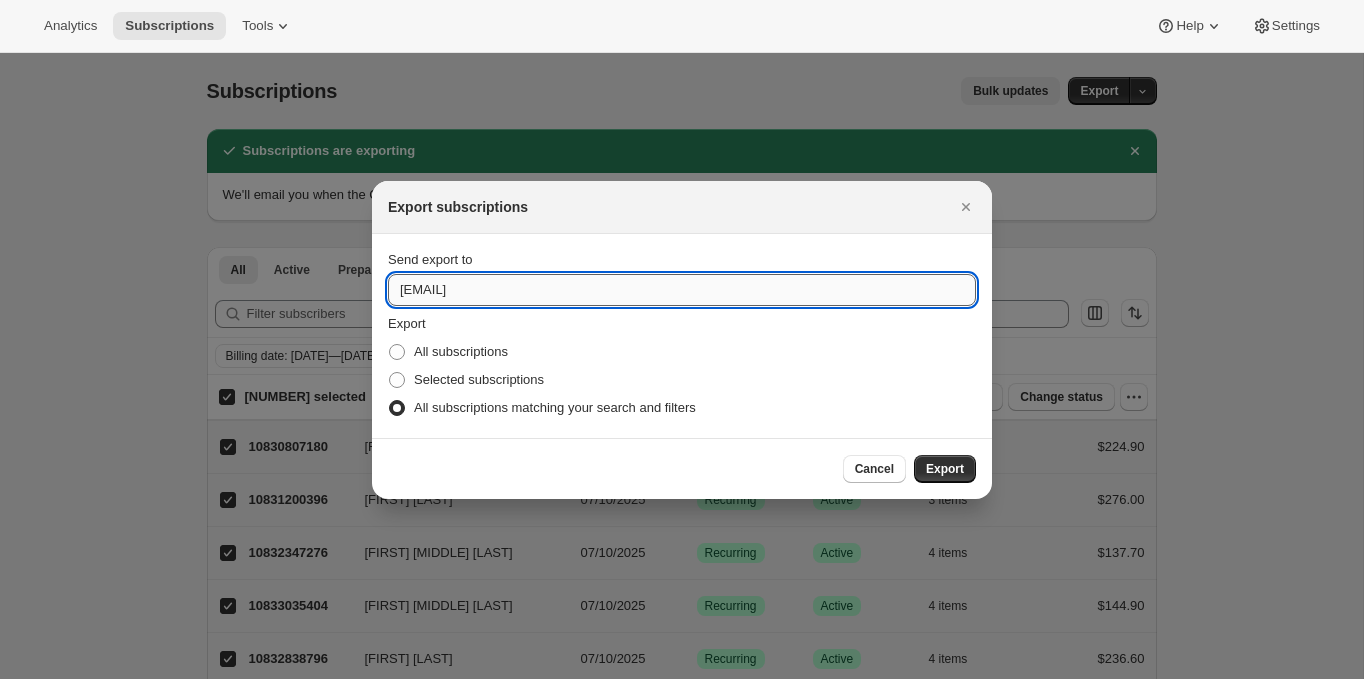 click on "[EMAIL]" at bounding box center (682, 290) 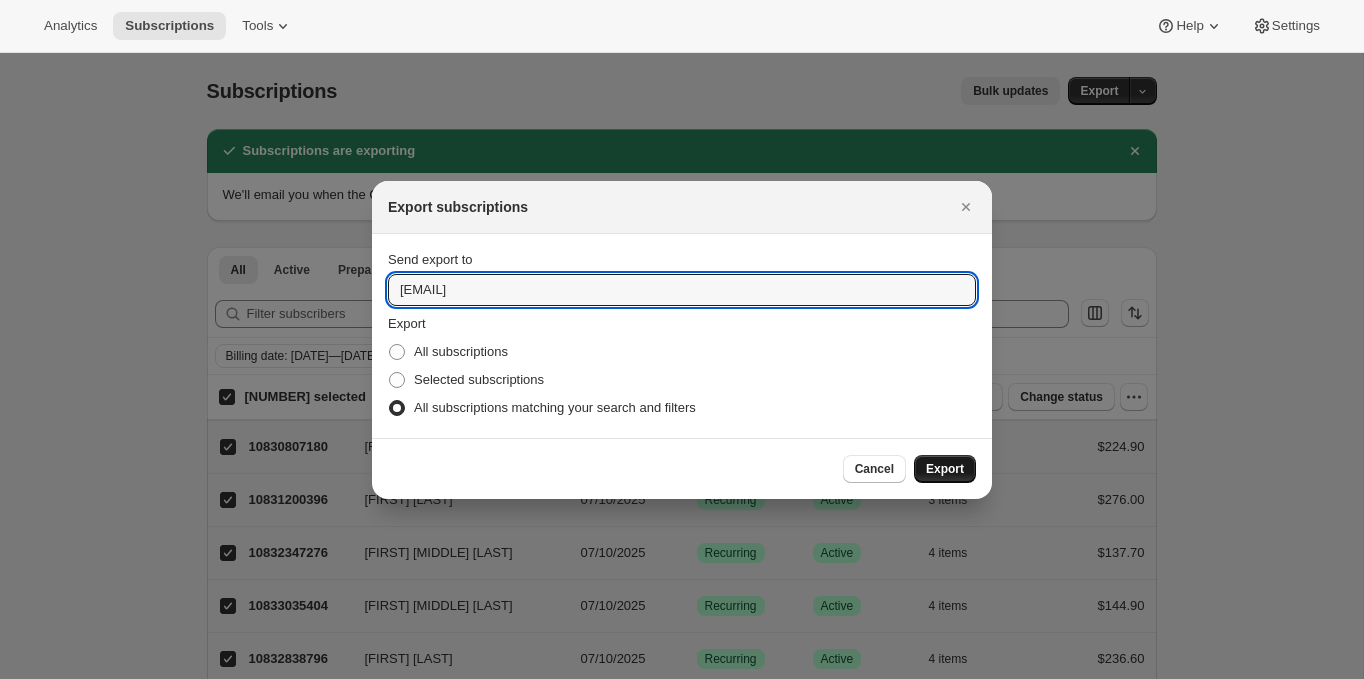 type on "[EMAIL]" 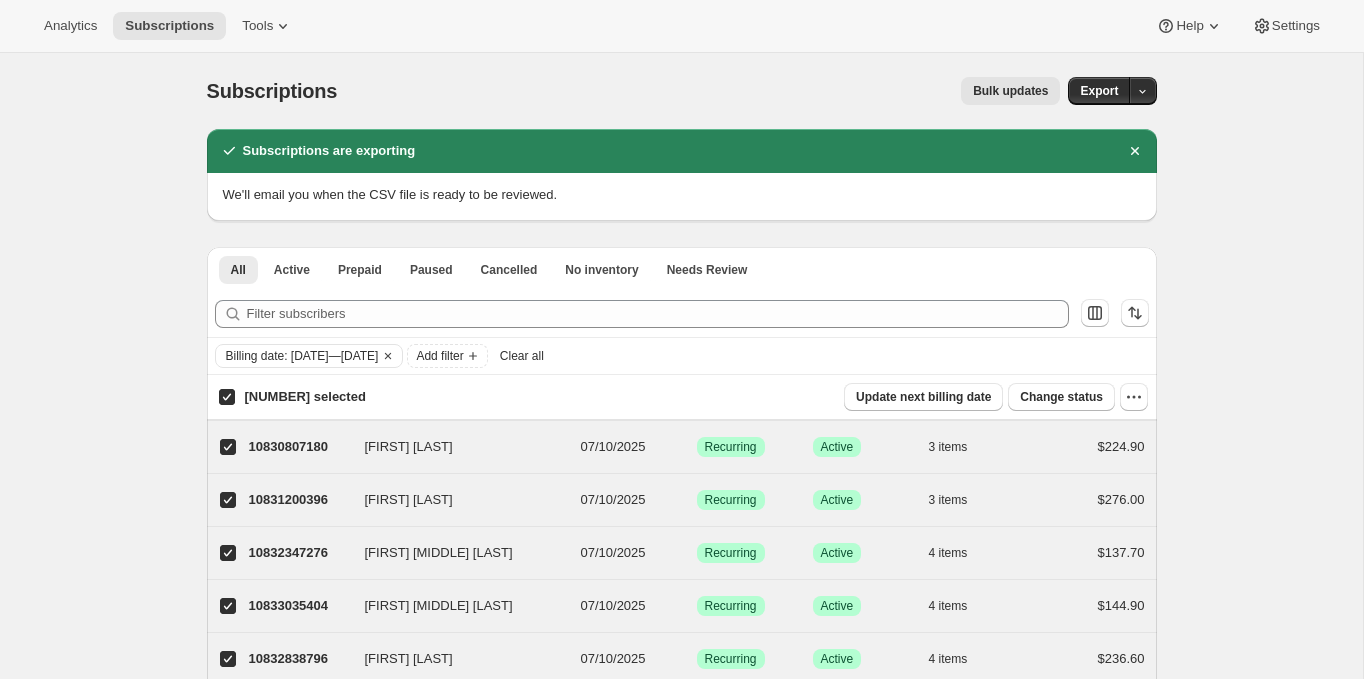 click on "Bulk updates" at bounding box center [1010, 91] 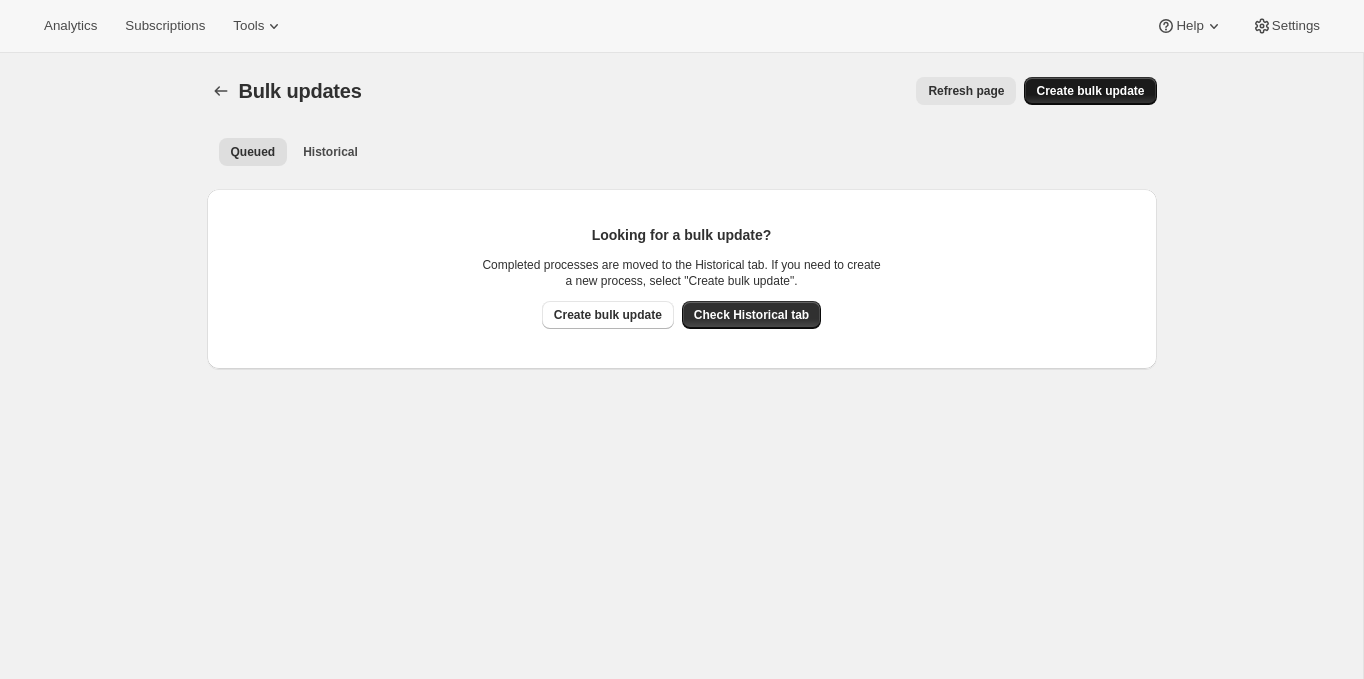 click on "Create bulk update" at bounding box center [1090, 91] 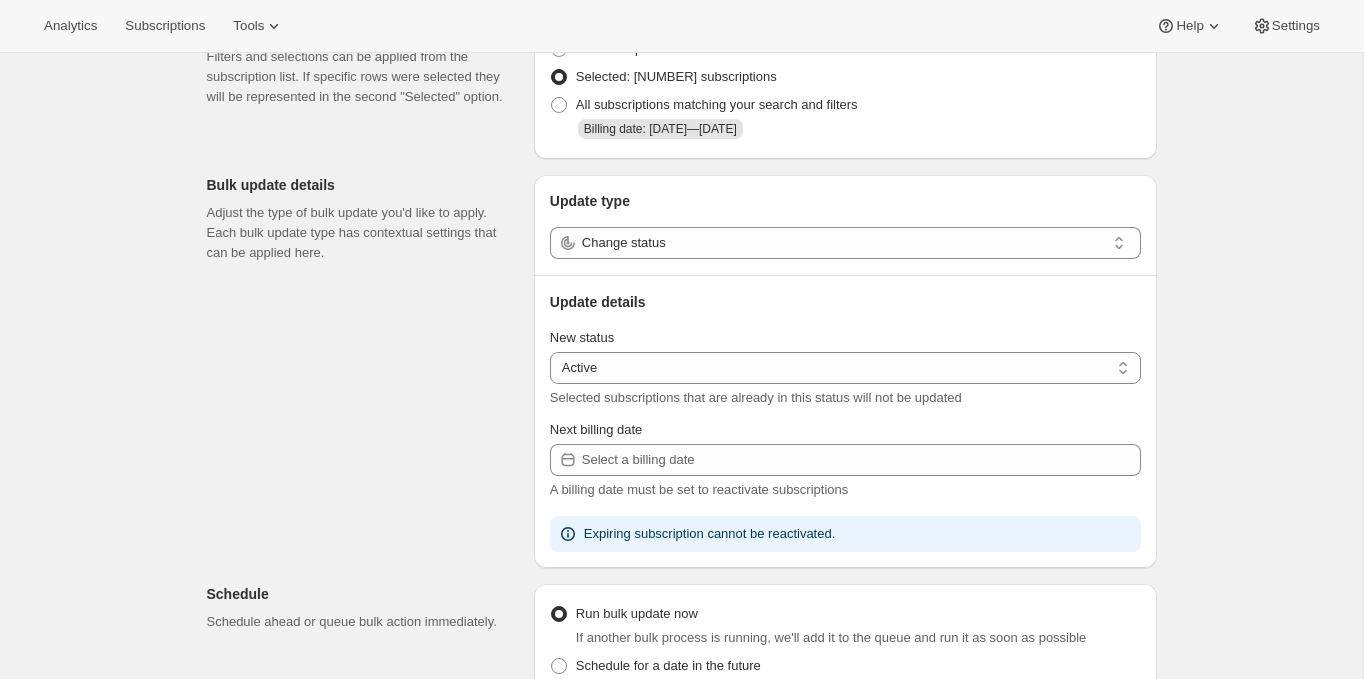 scroll, scrollTop: 125, scrollLeft: 0, axis: vertical 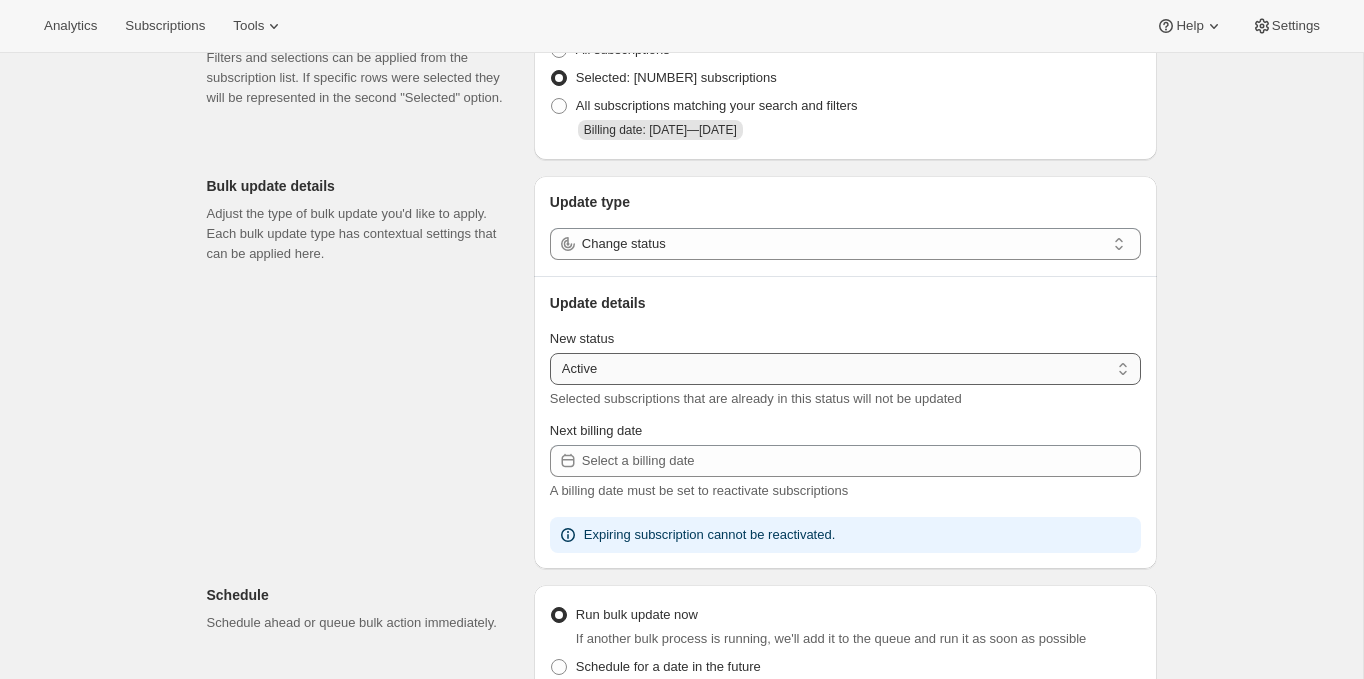click on "Active Paused Cancelled" at bounding box center [845, 369] 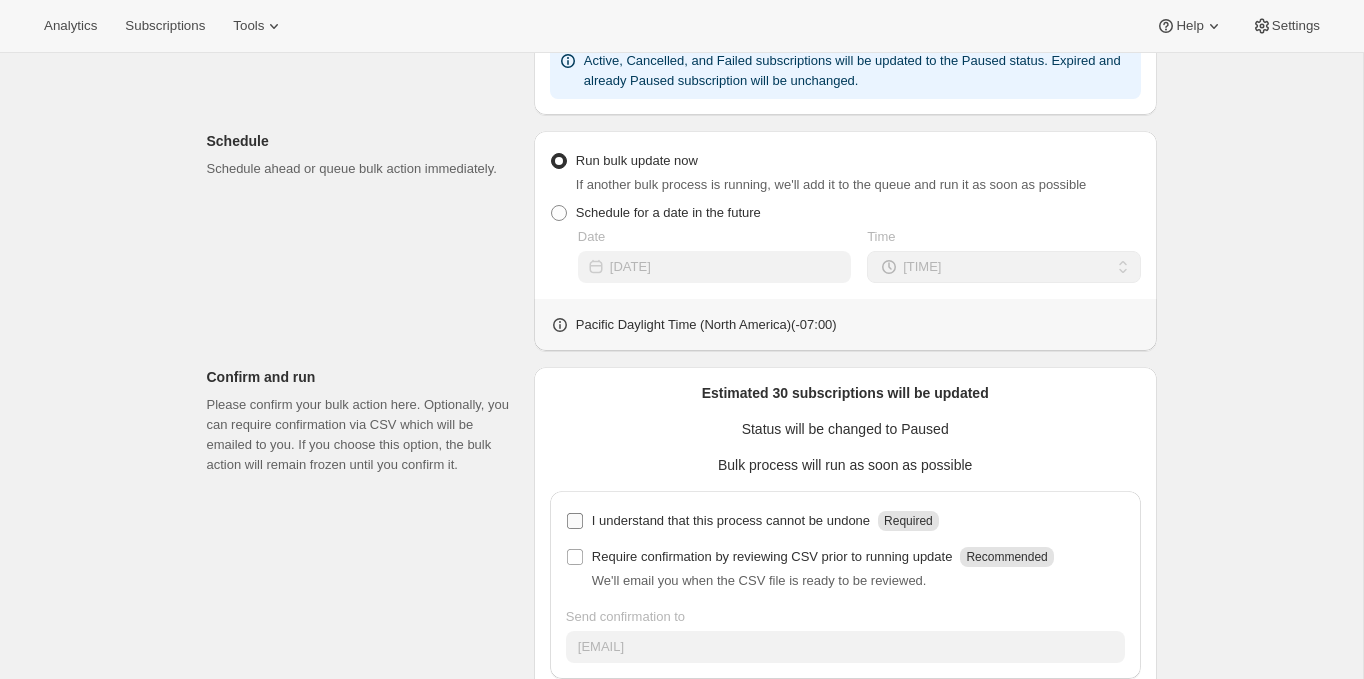 scroll, scrollTop: 628, scrollLeft: 0, axis: vertical 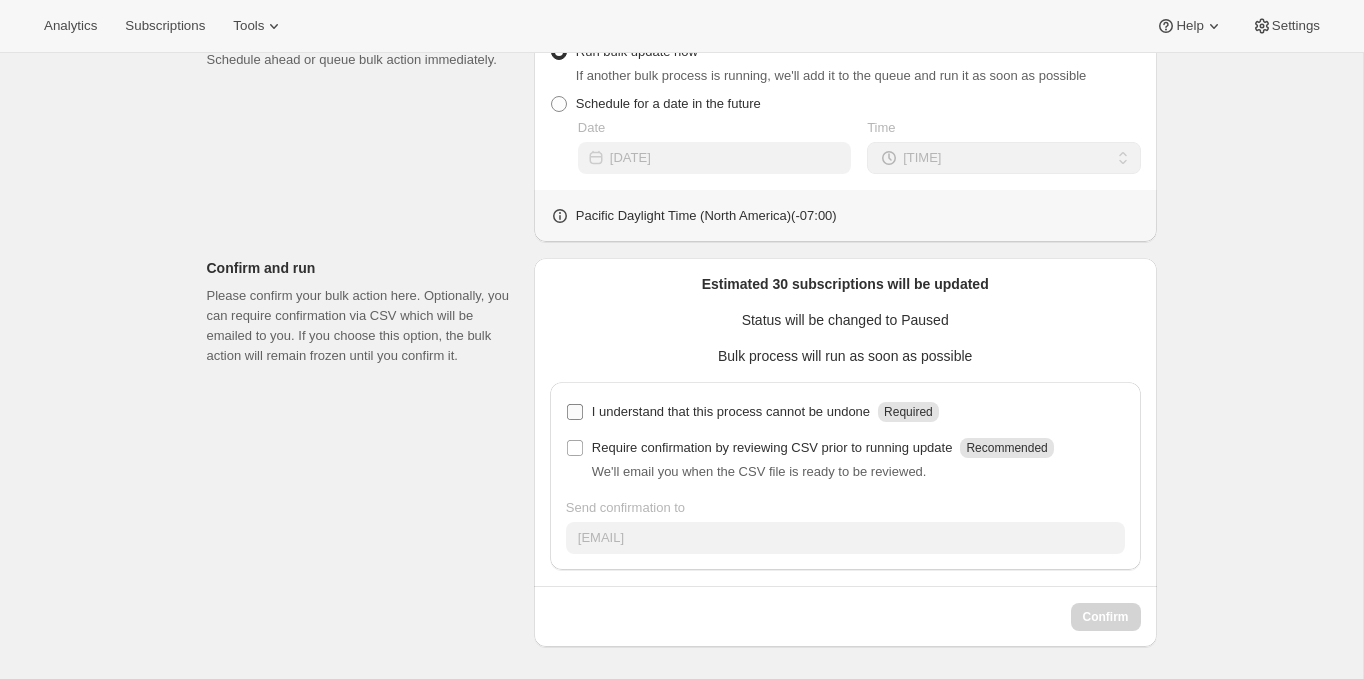 click on "I understand that this process cannot be undone" at bounding box center (731, 412) 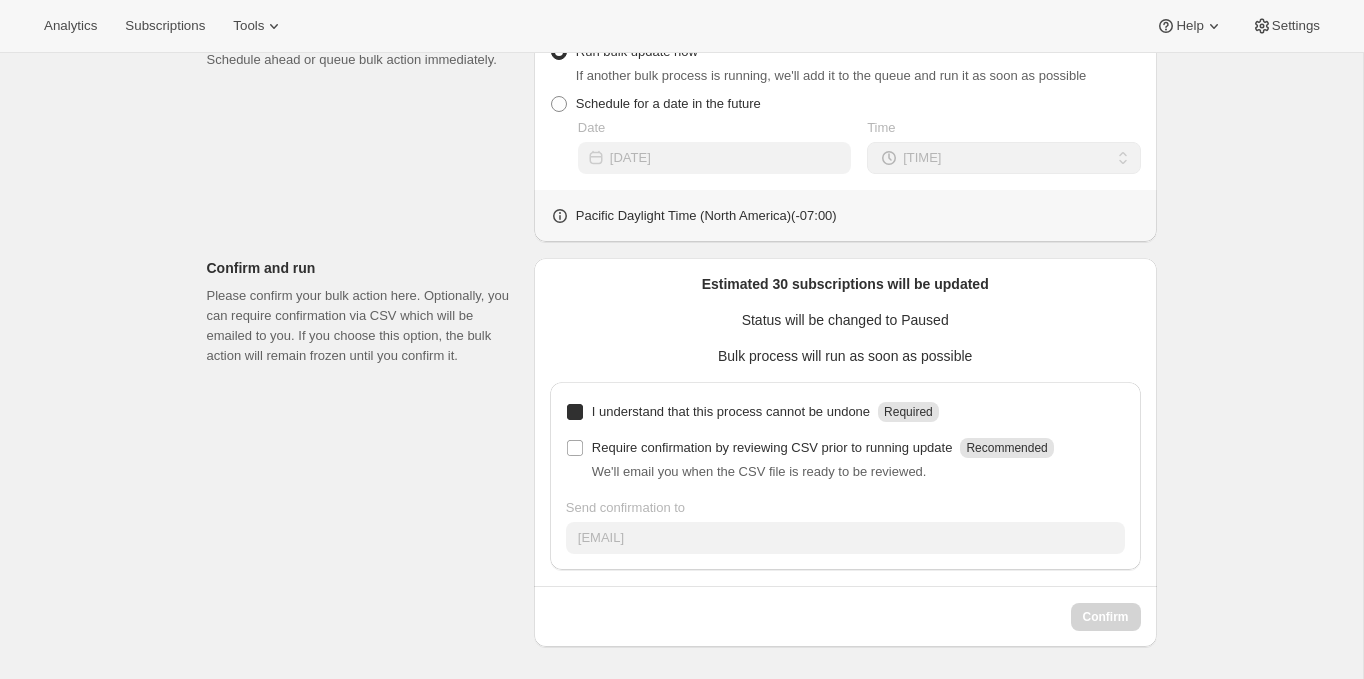 checkbox on "true" 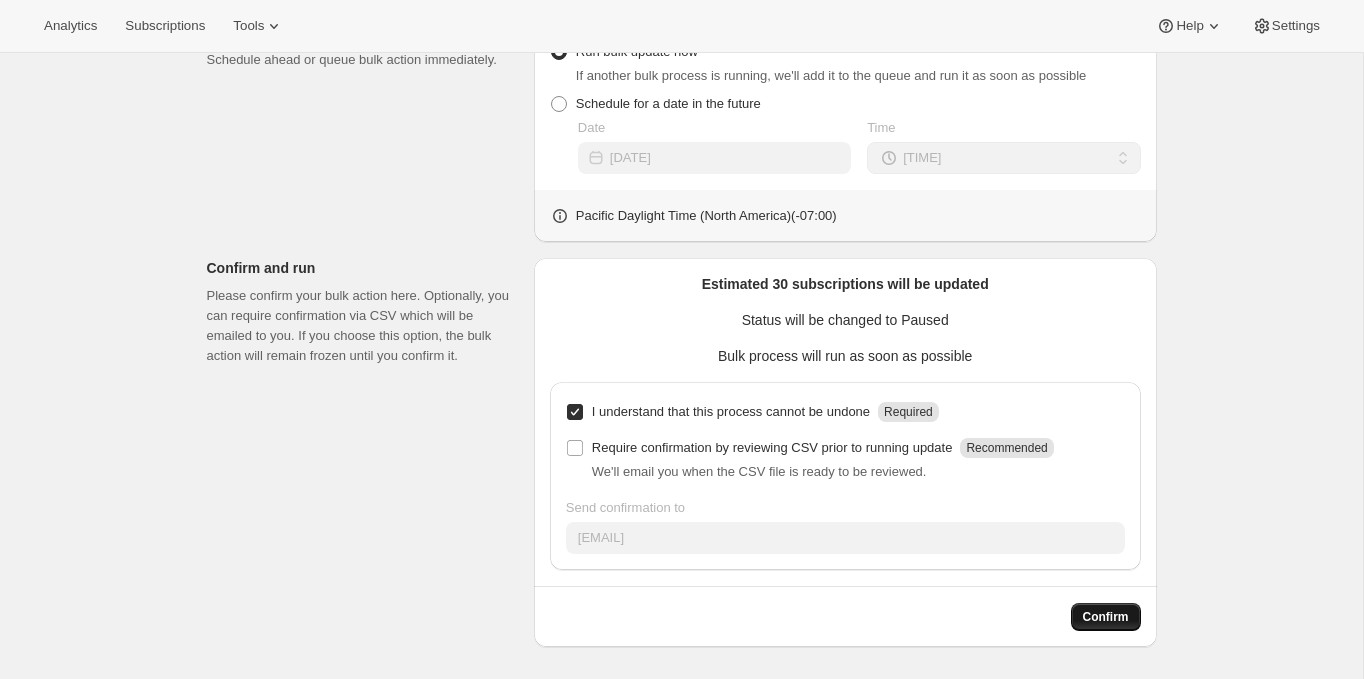 click on "Confirm" at bounding box center (1106, 617) 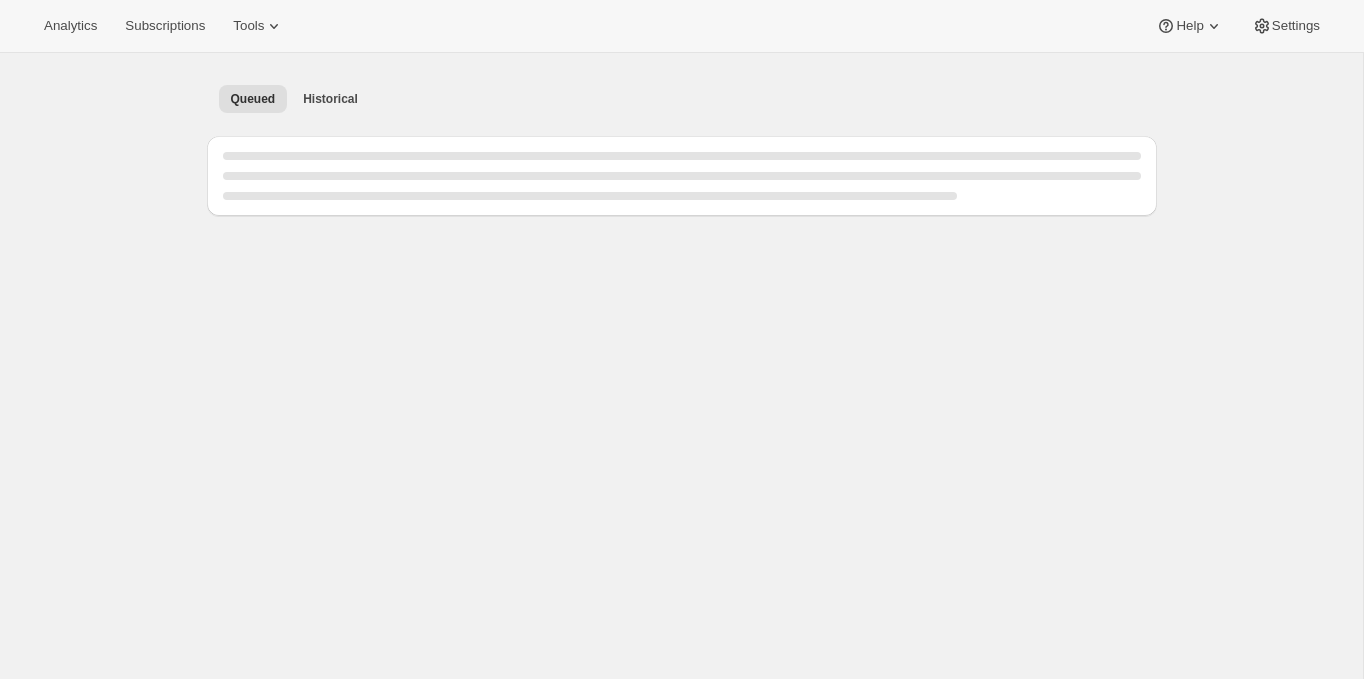 scroll, scrollTop: 0, scrollLeft: 0, axis: both 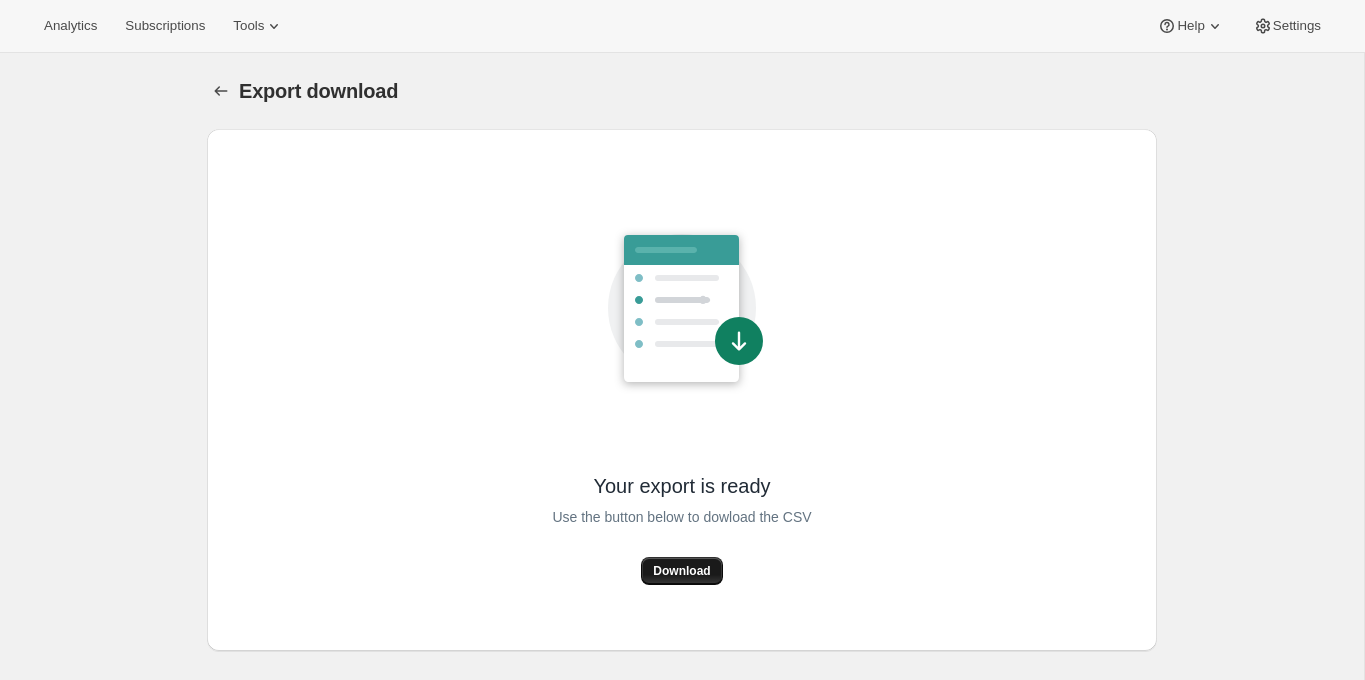 click on "Download" at bounding box center (681, 571) 